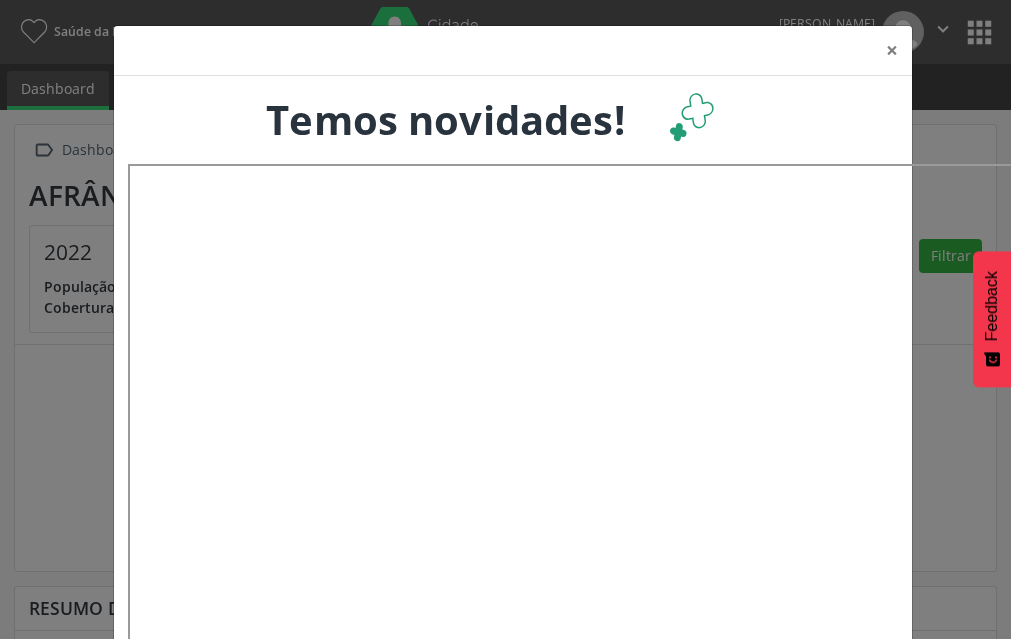 scroll, scrollTop: 0, scrollLeft: 0, axis: both 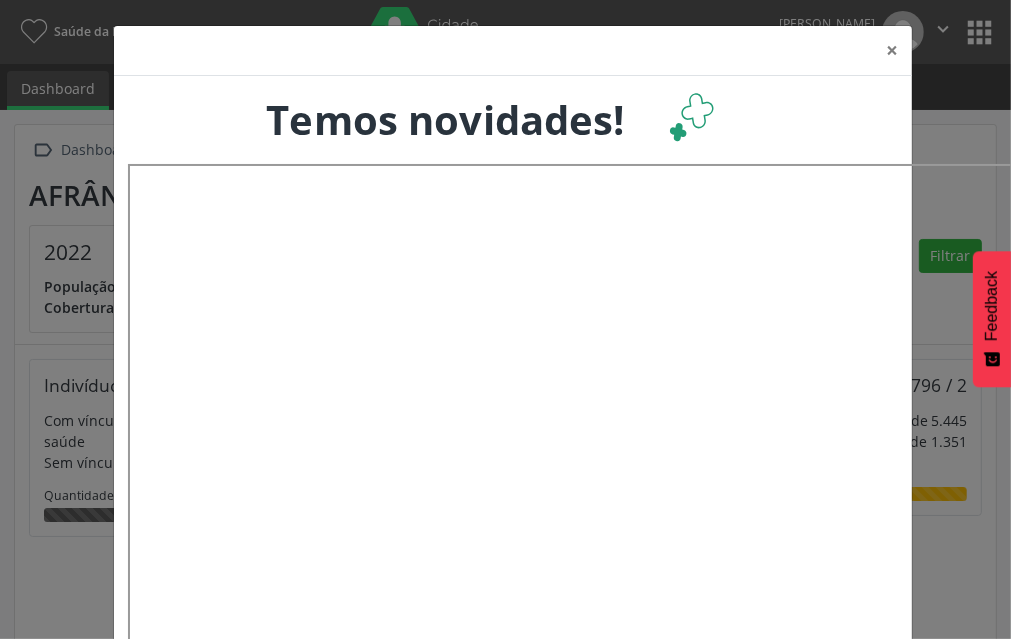 click on "× Temos novidades!" at bounding box center (505, 319) 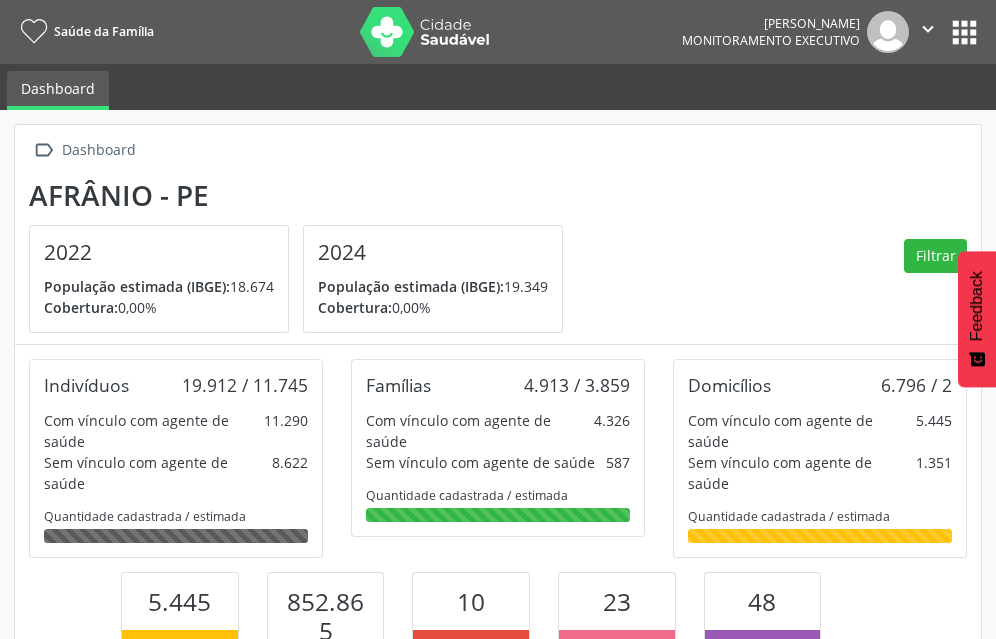 scroll, scrollTop: 364, scrollLeft: 321, axis: both 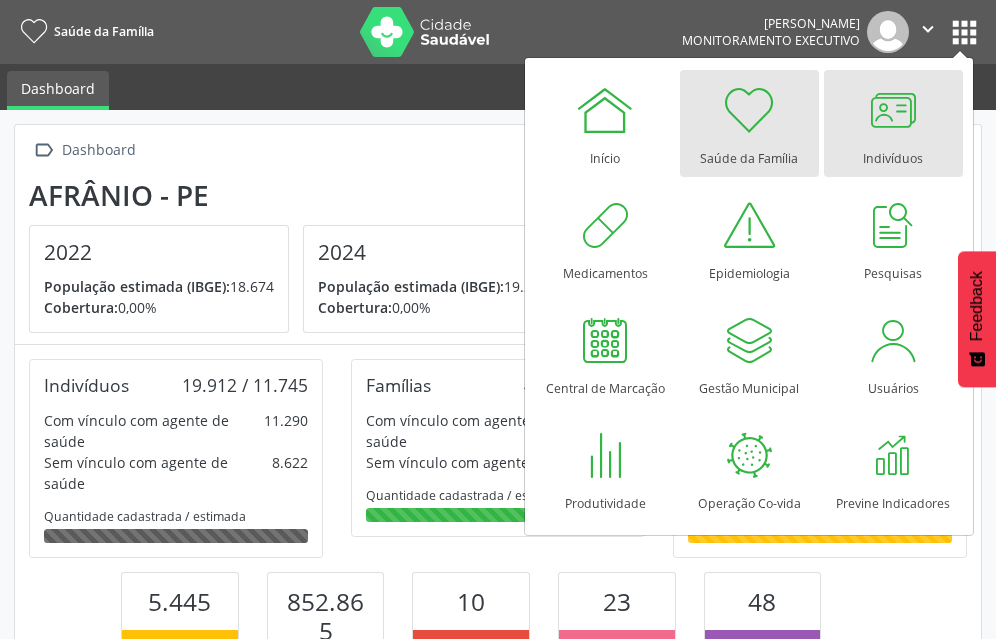 click at bounding box center (893, 110) 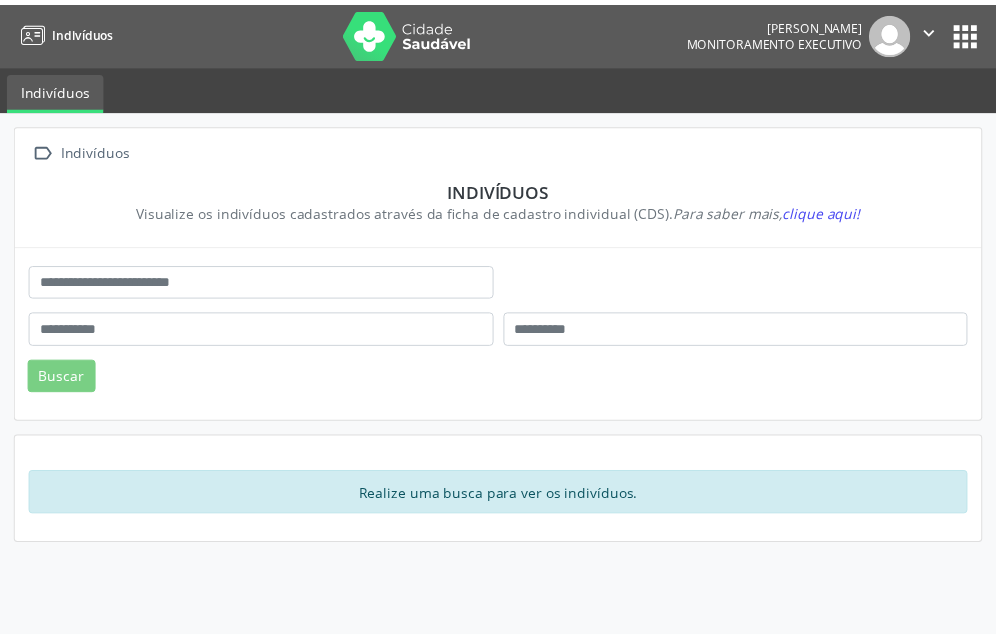 scroll, scrollTop: 0, scrollLeft: 0, axis: both 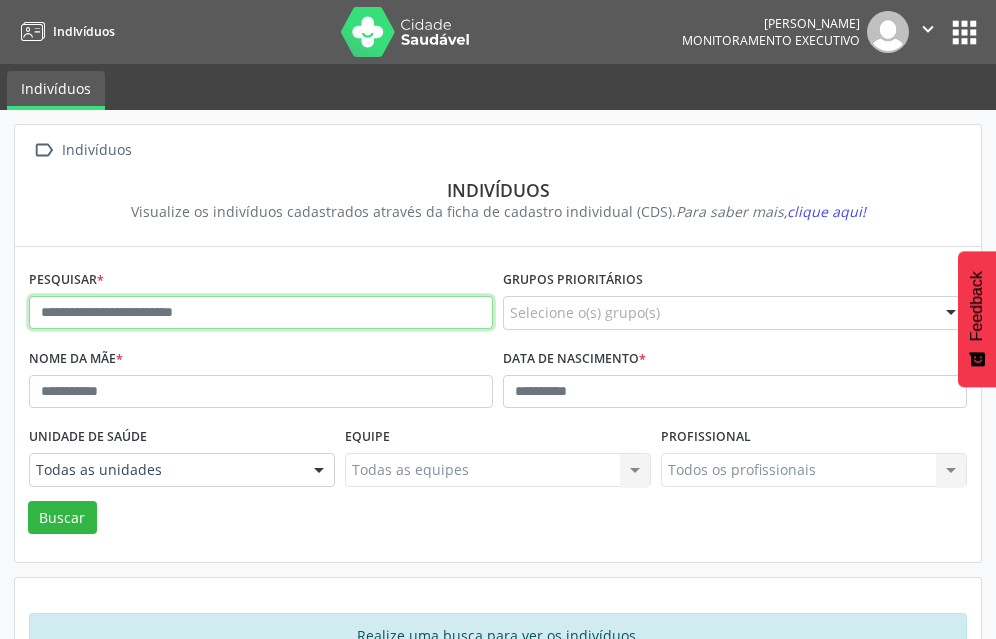 click at bounding box center [261, 313] 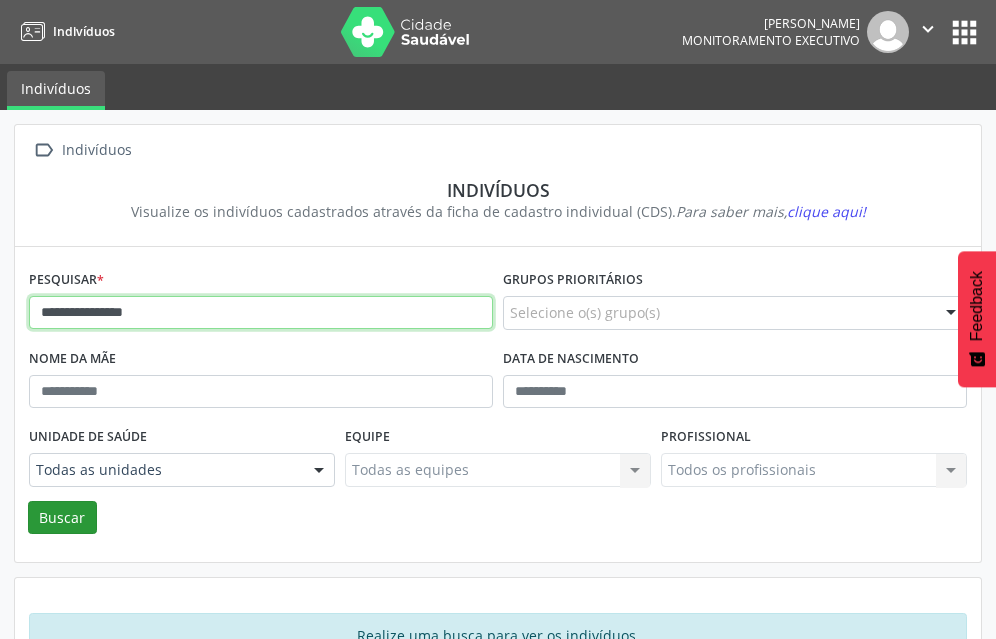 type on "**********" 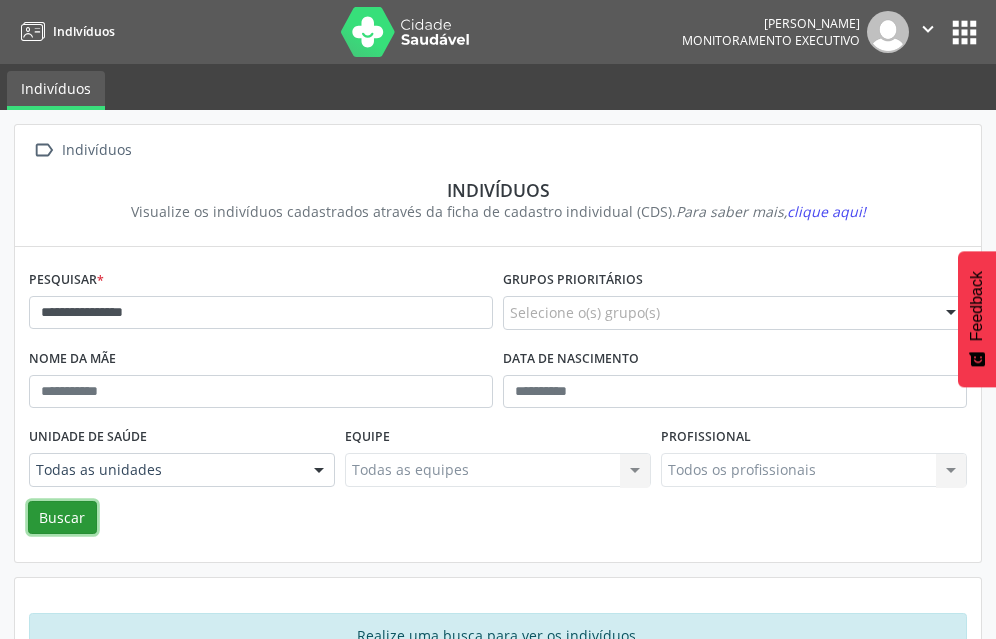 click on "Buscar" at bounding box center [62, 518] 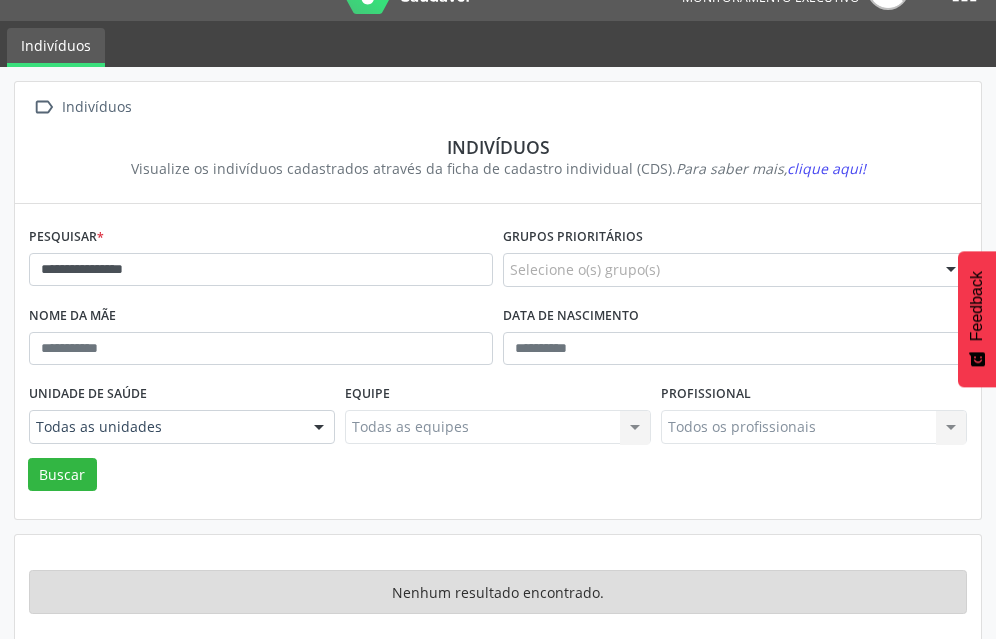 scroll, scrollTop: 58, scrollLeft: 0, axis: vertical 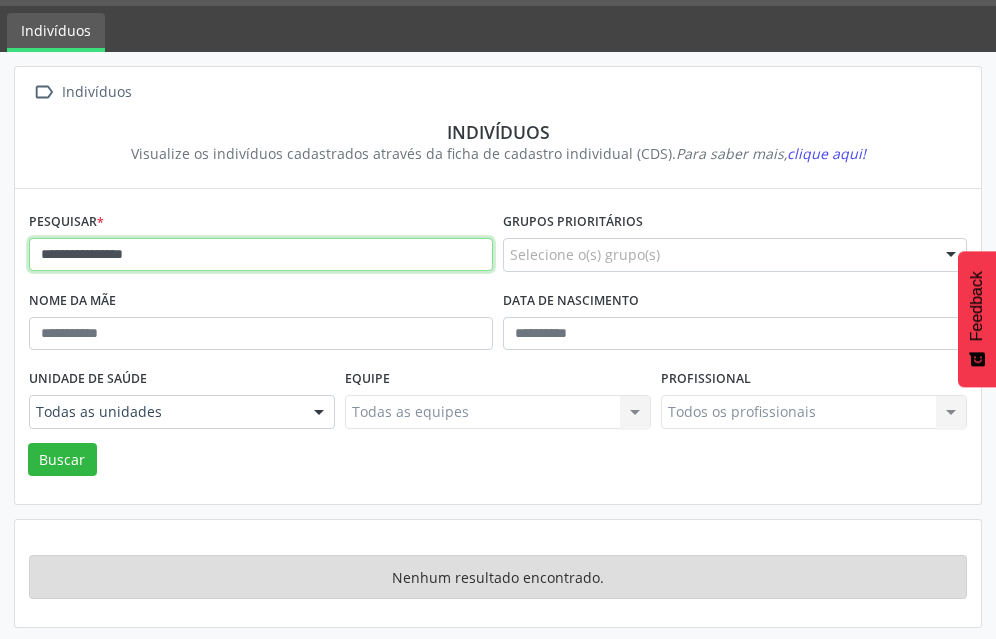 click on "**********" at bounding box center [261, 255] 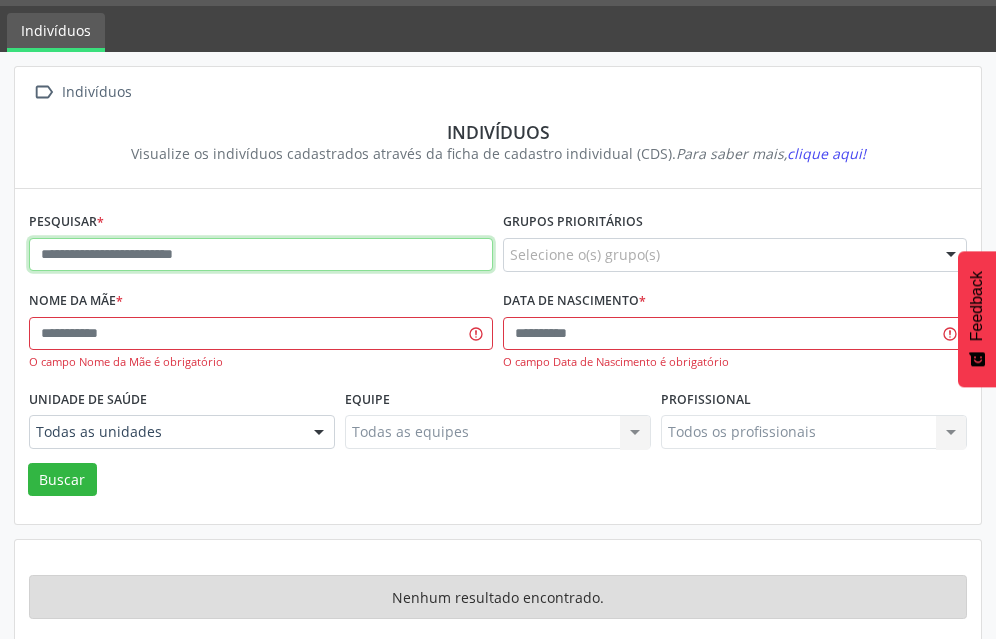 paste on "**********" 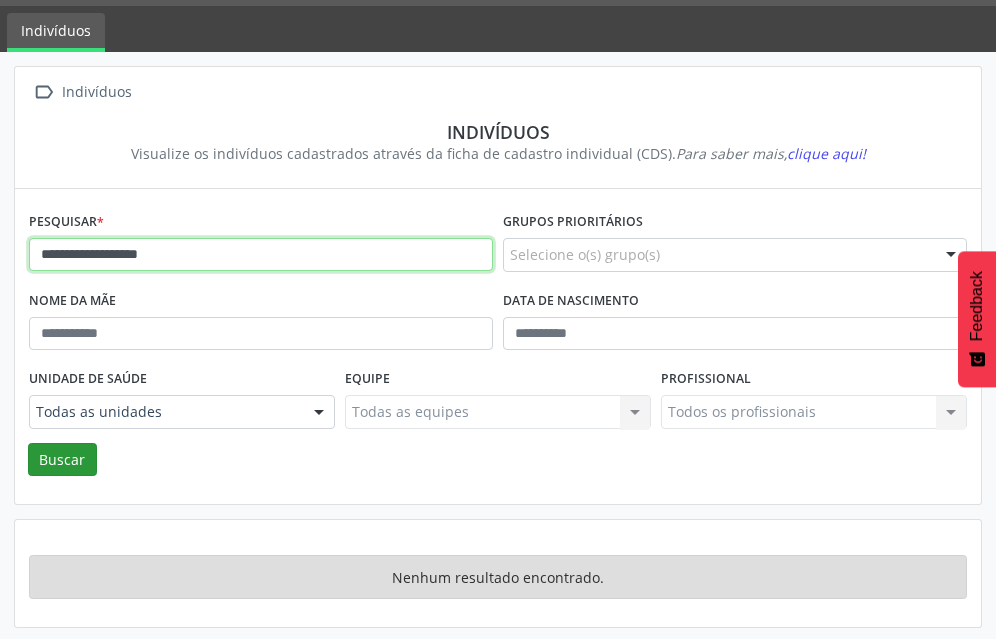 type on "**********" 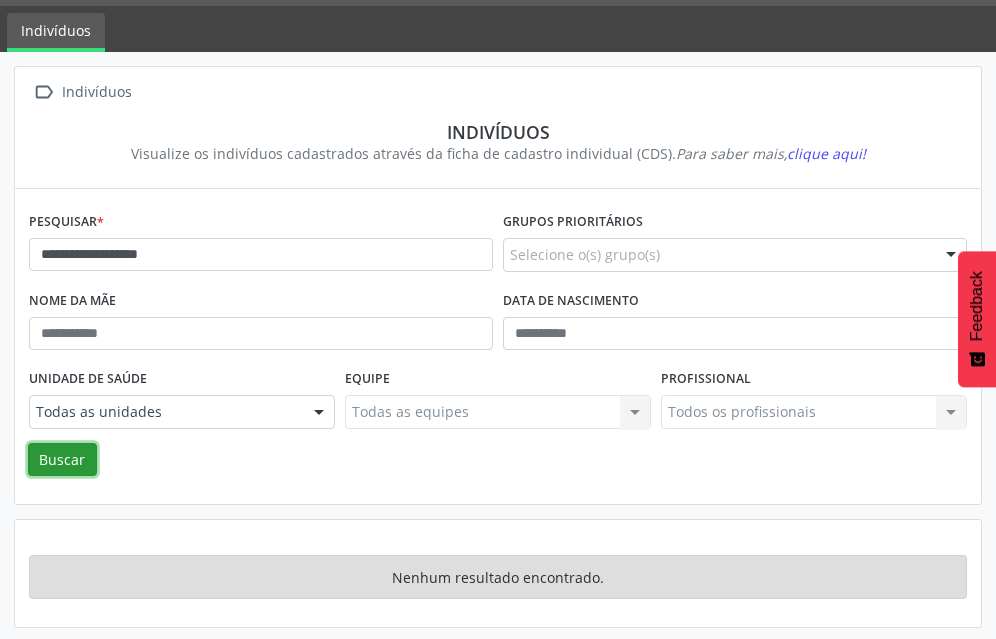 click on "Buscar" at bounding box center (62, 460) 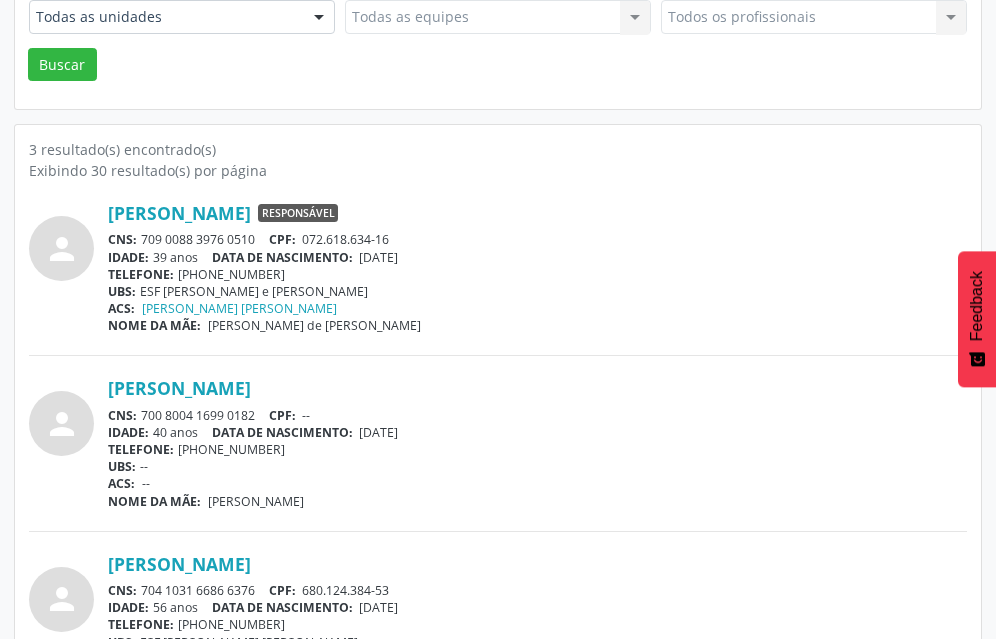 scroll, scrollTop: 425, scrollLeft: 0, axis: vertical 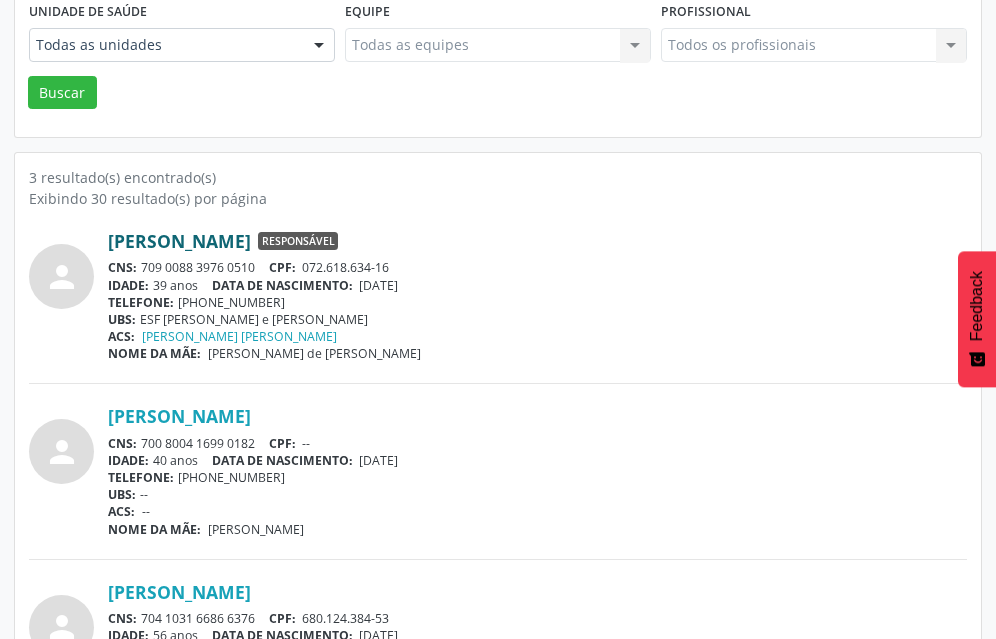 click on "Jose Gomes da Silva" at bounding box center (179, 241) 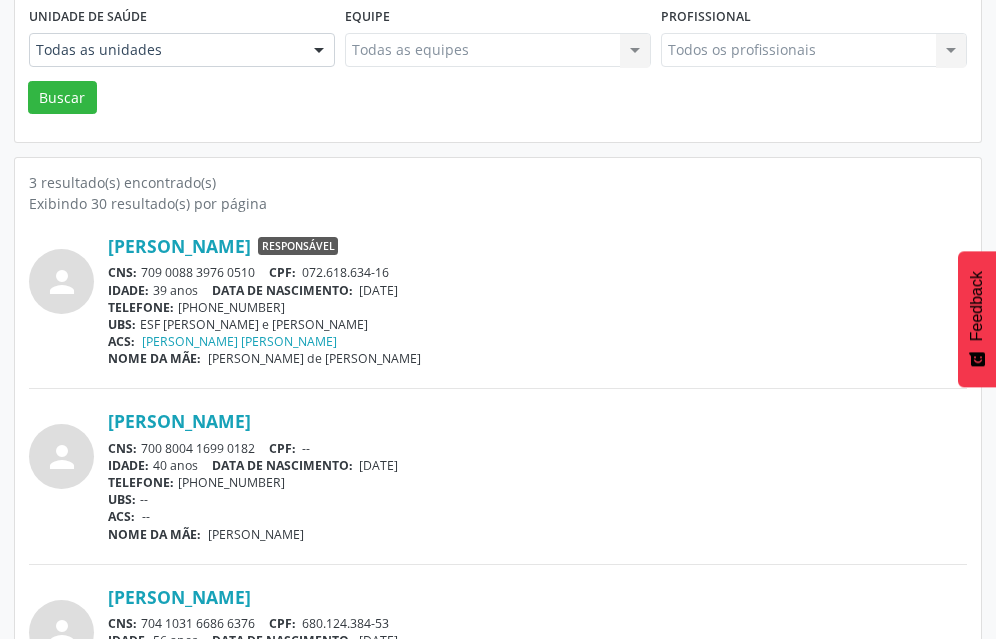 scroll, scrollTop: 525, scrollLeft: 0, axis: vertical 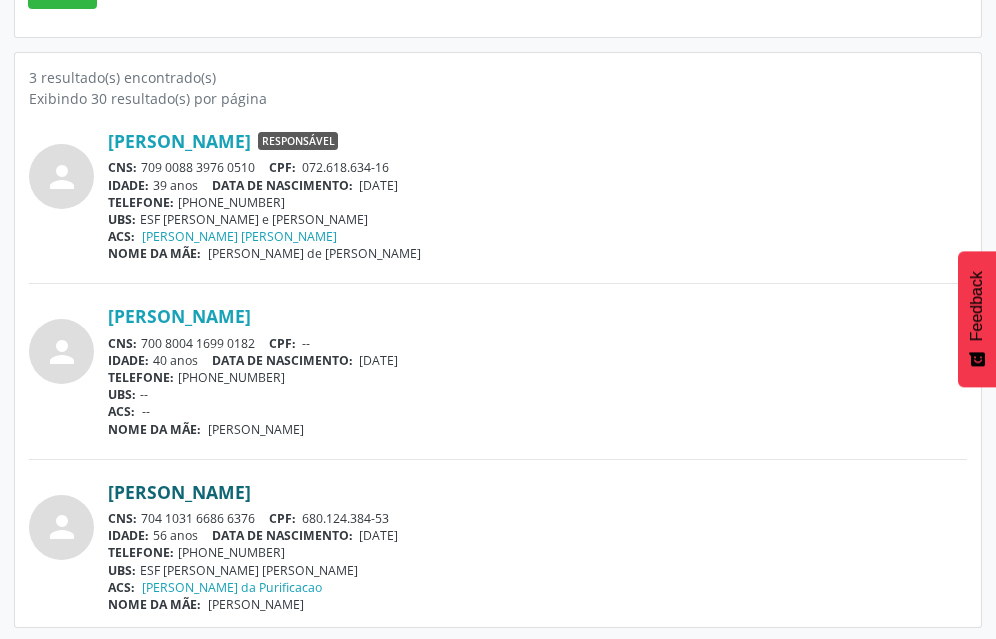 click on "José Gomes da Silva" at bounding box center [179, 492] 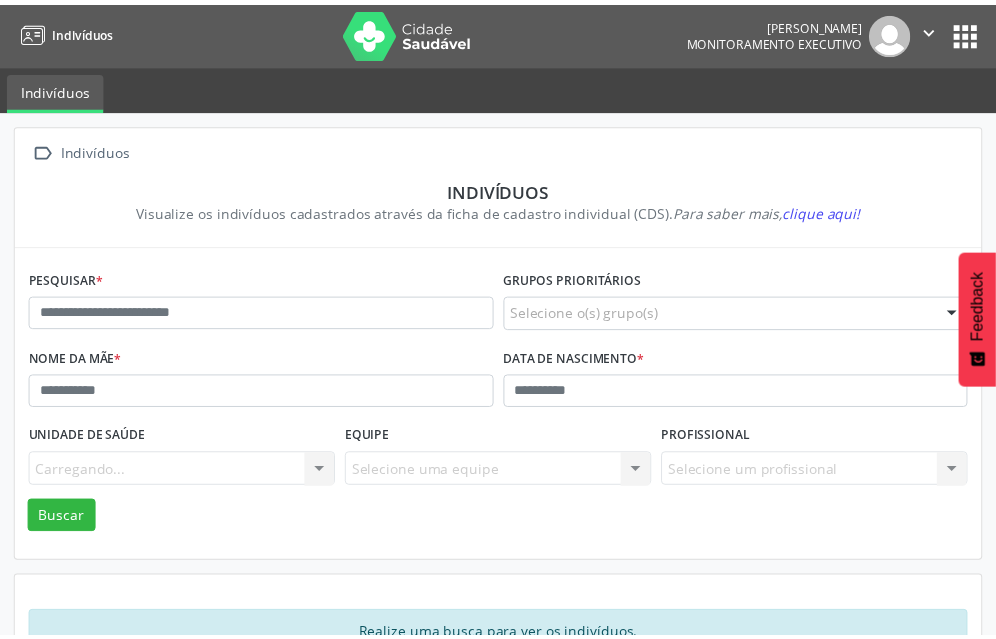 scroll, scrollTop: 0, scrollLeft: 0, axis: both 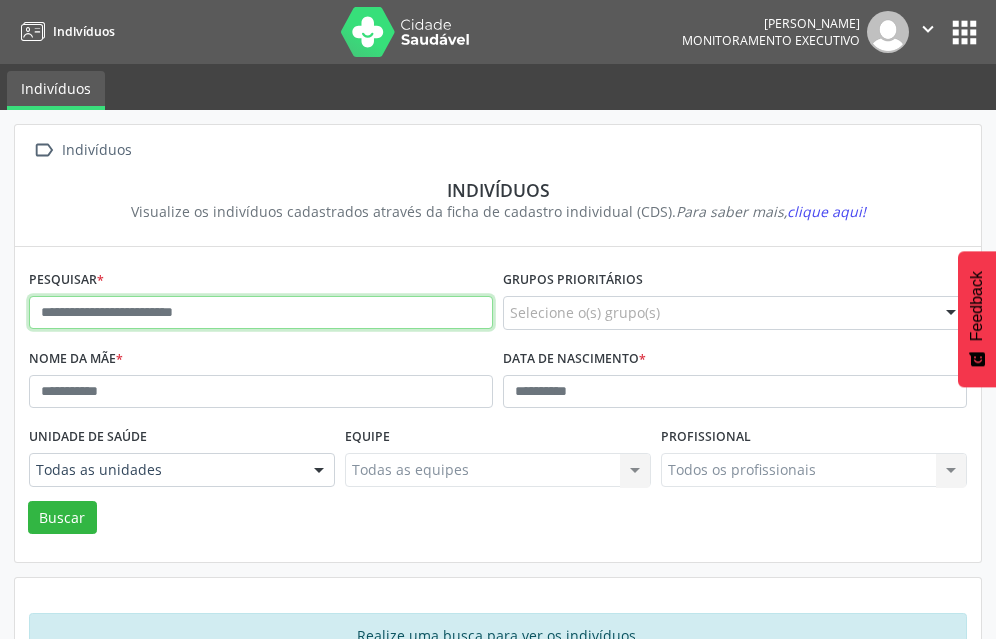 click at bounding box center (261, 313) 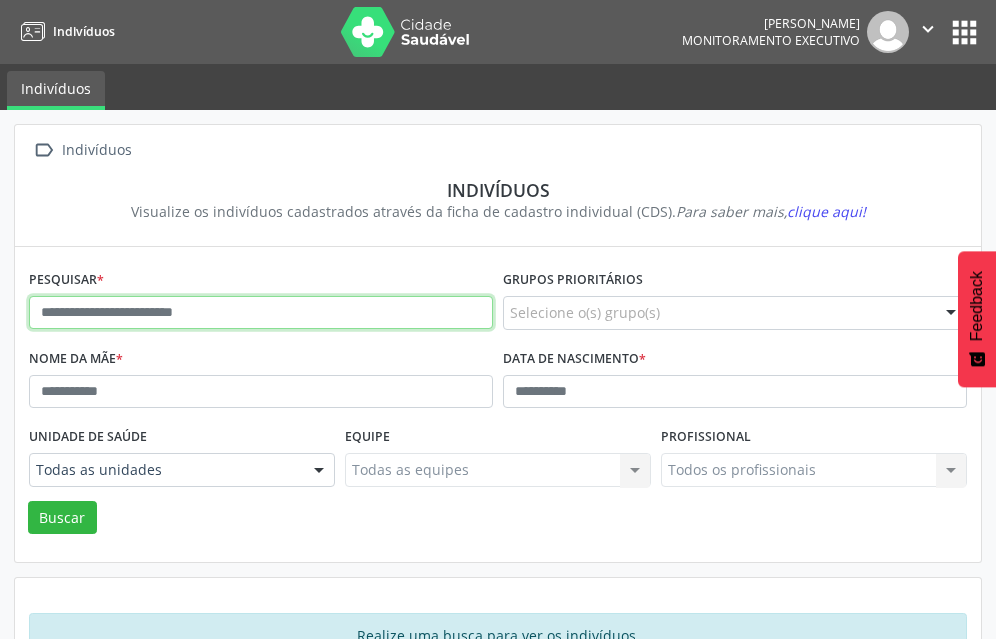 paste on "**********" 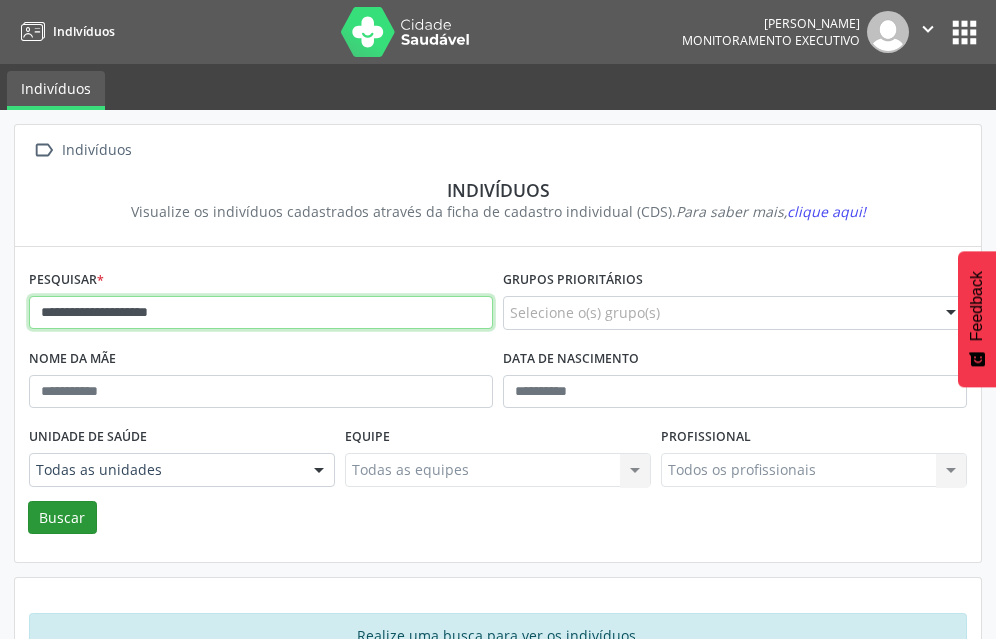 type on "**********" 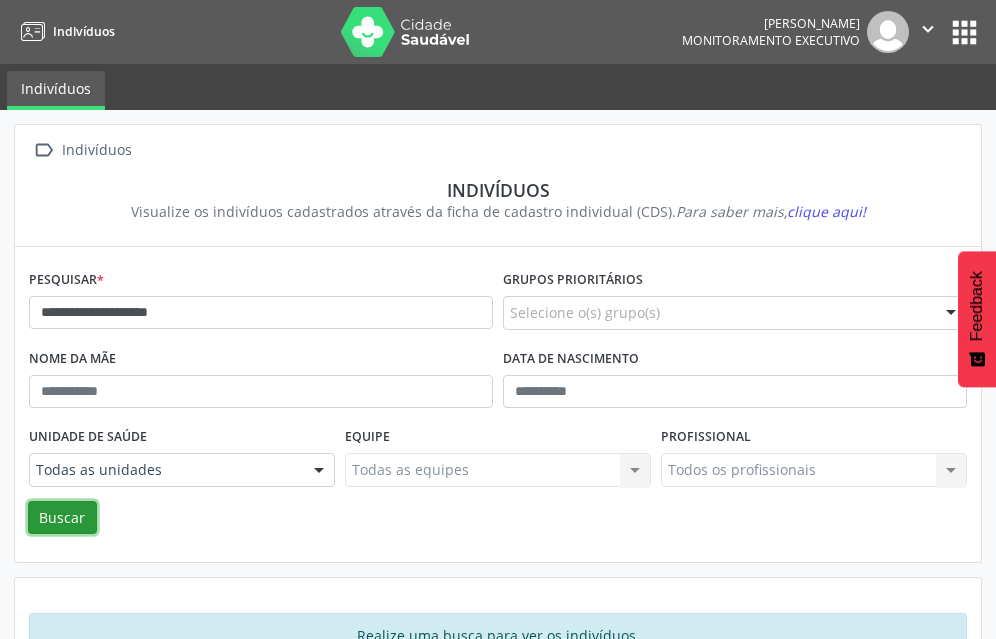 click on "Buscar" at bounding box center (62, 518) 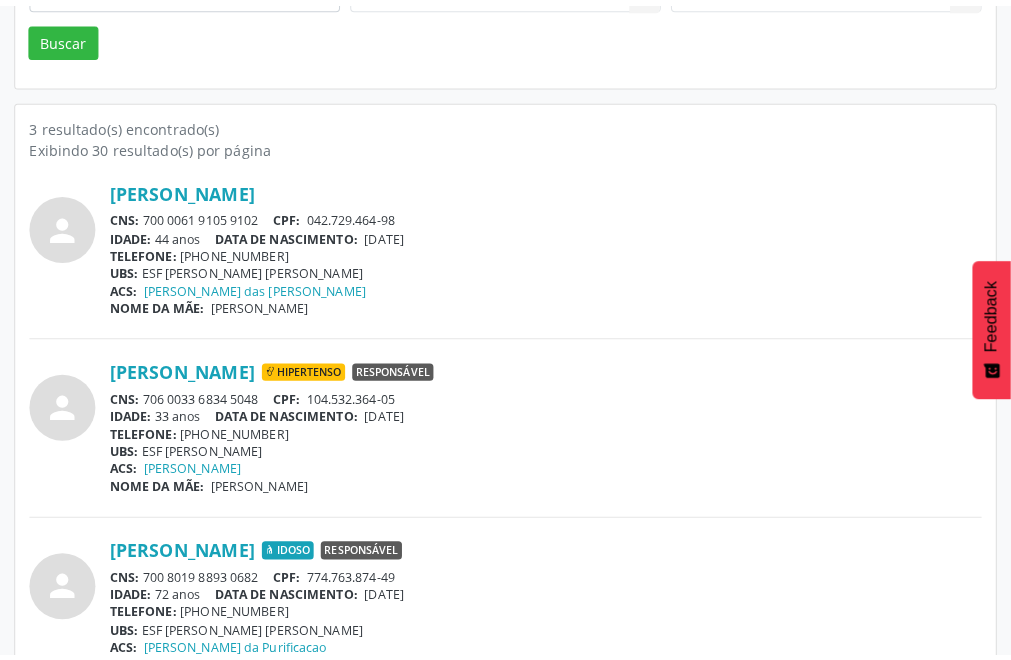 scroll, scrollTop: 500, scrollLeft: 0, axis: vertical 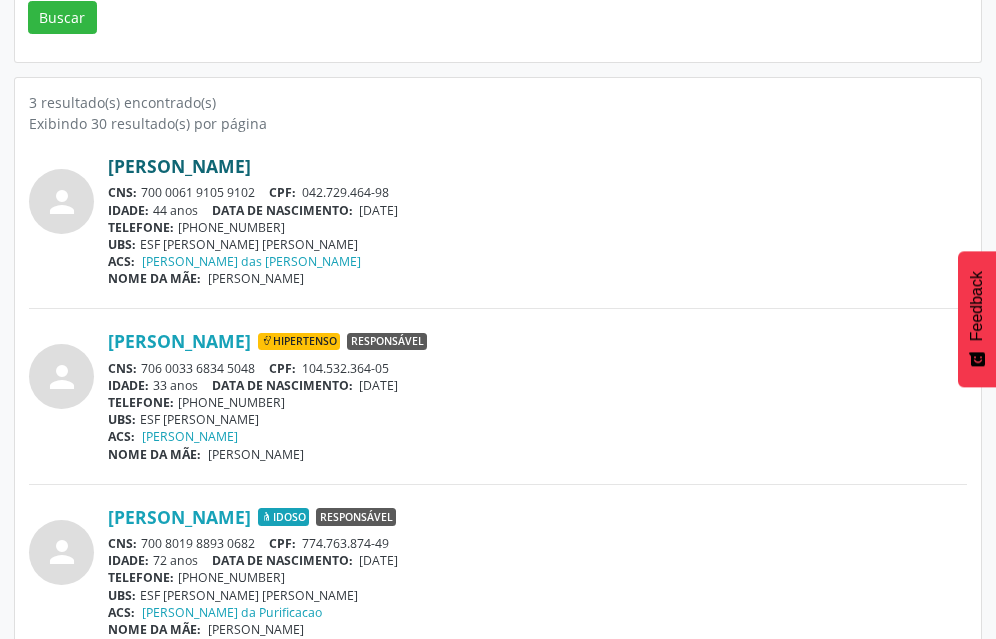 click on "Maria de Fatima Gomes" at bounding box center (179, 166) 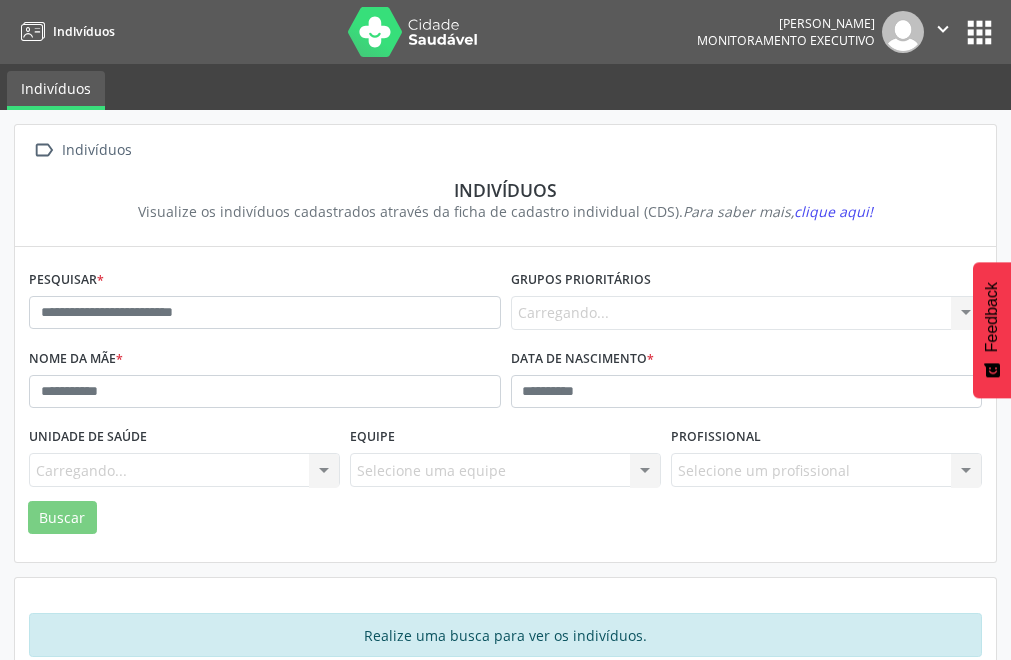 scroll, scrollTop: 0, scrollLeft: 0, axis: both 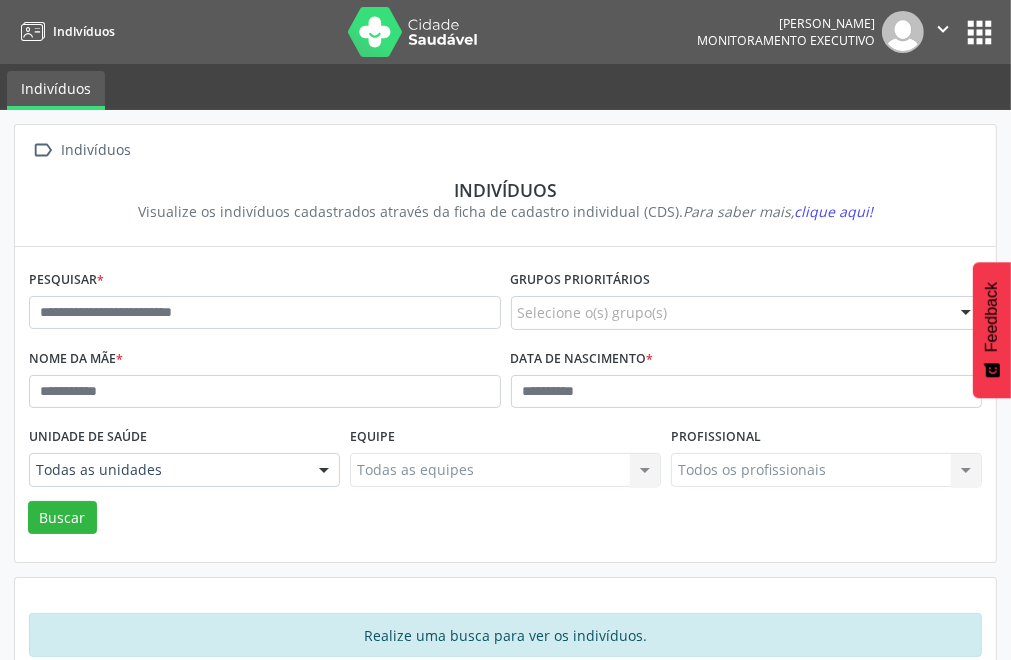 click on "Visualize os indivíduos cadastrados através da ficha de
cadastro individual (CDS).
Para saber mais,  clique aqui!" at bounding box center (505, 211) 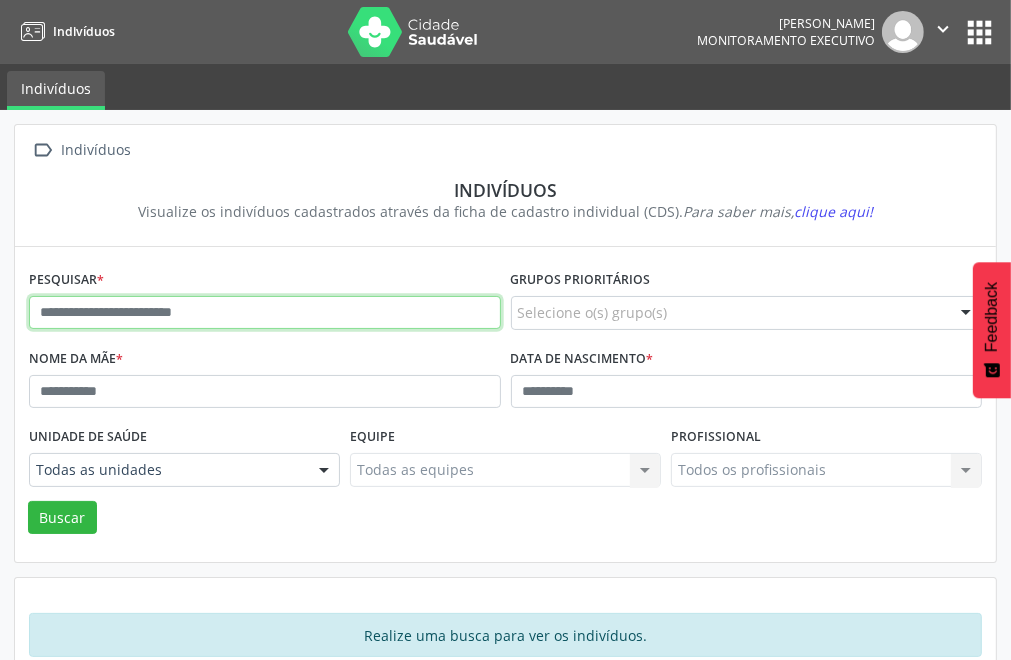 click at bounding box center (265, 313) 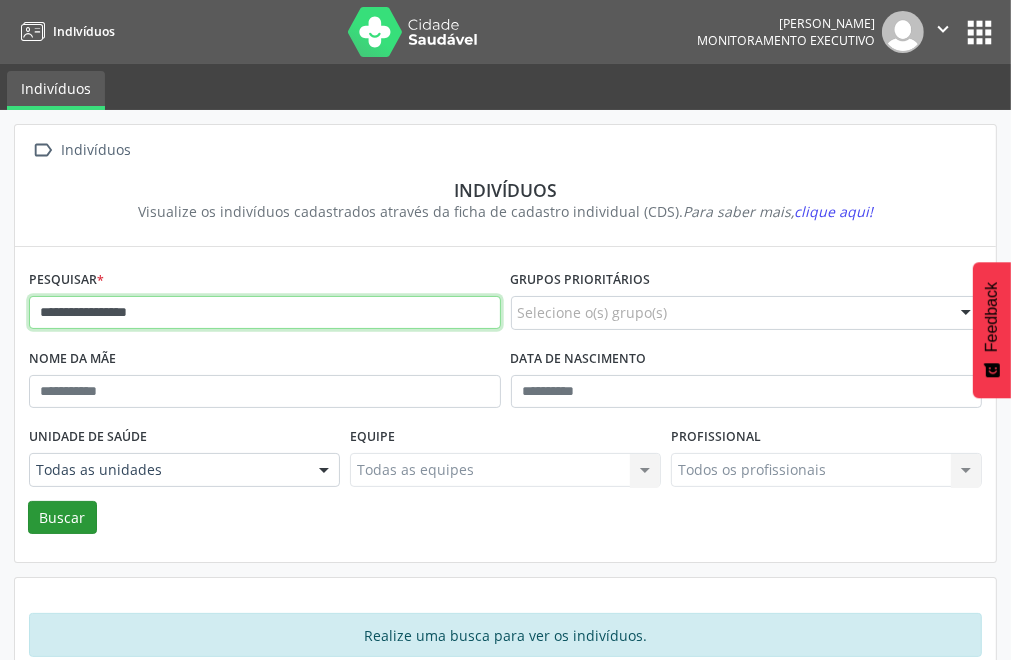 type on "**********" 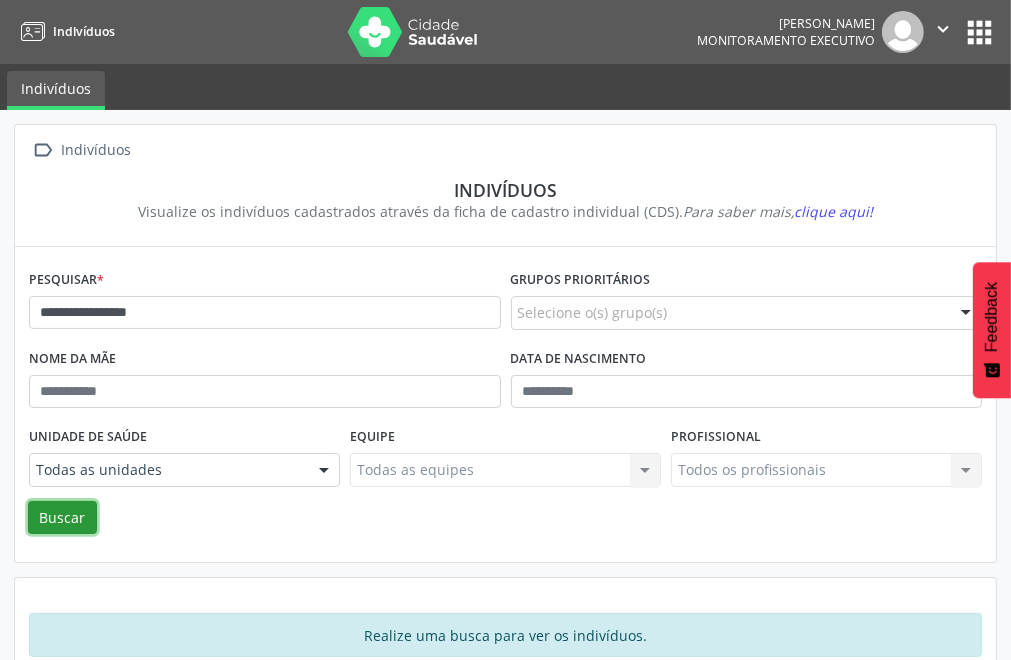 click on "Buscar" at bounding box center (62, 518) 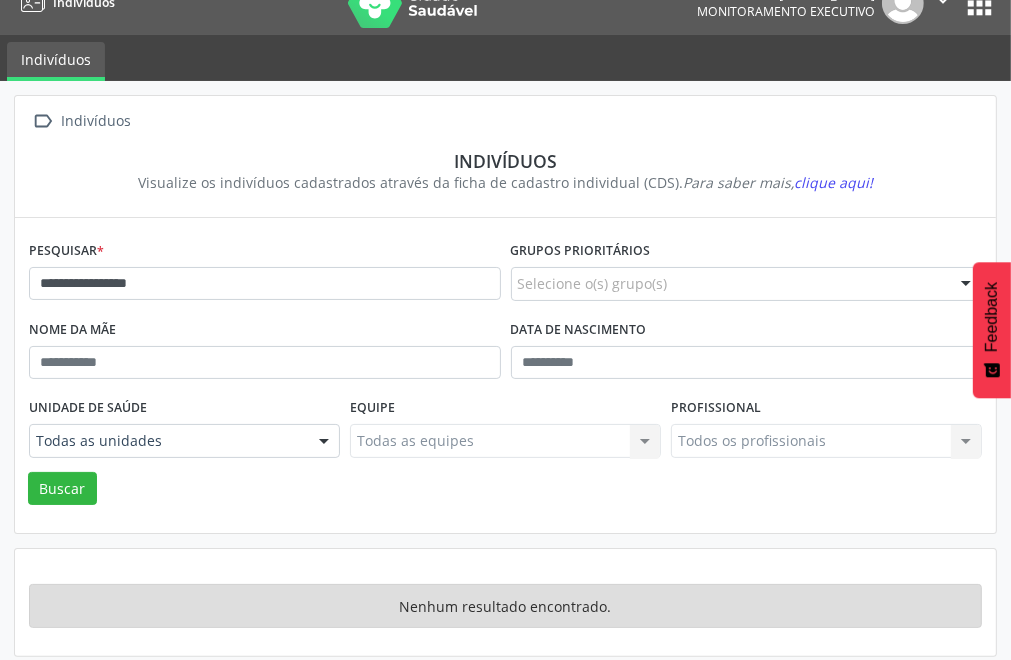 scroll, scrollTop: 0, scrollLeft: 0, axis: both 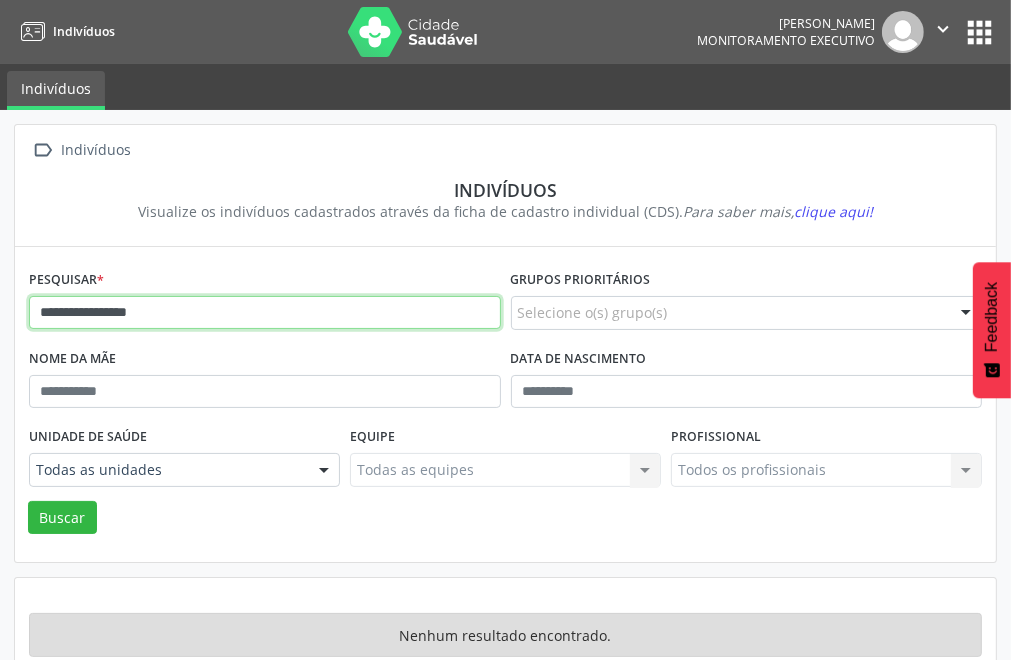 drag, startPoint x: 182, startPoint y: 316, endPoint x: 0, endPoint y: 285, distance: 184.62123 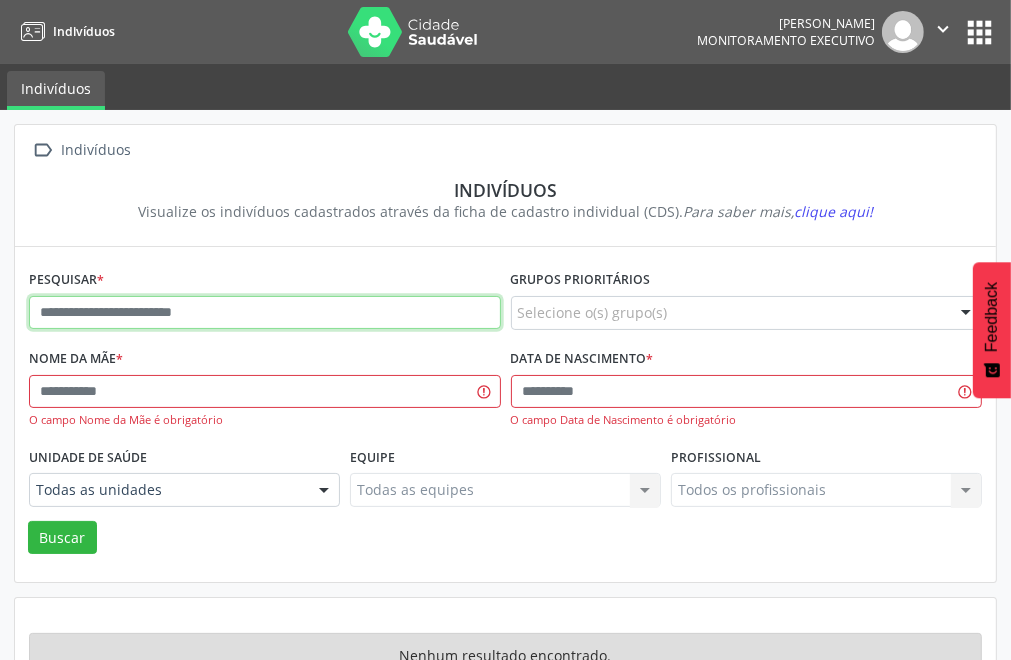 type 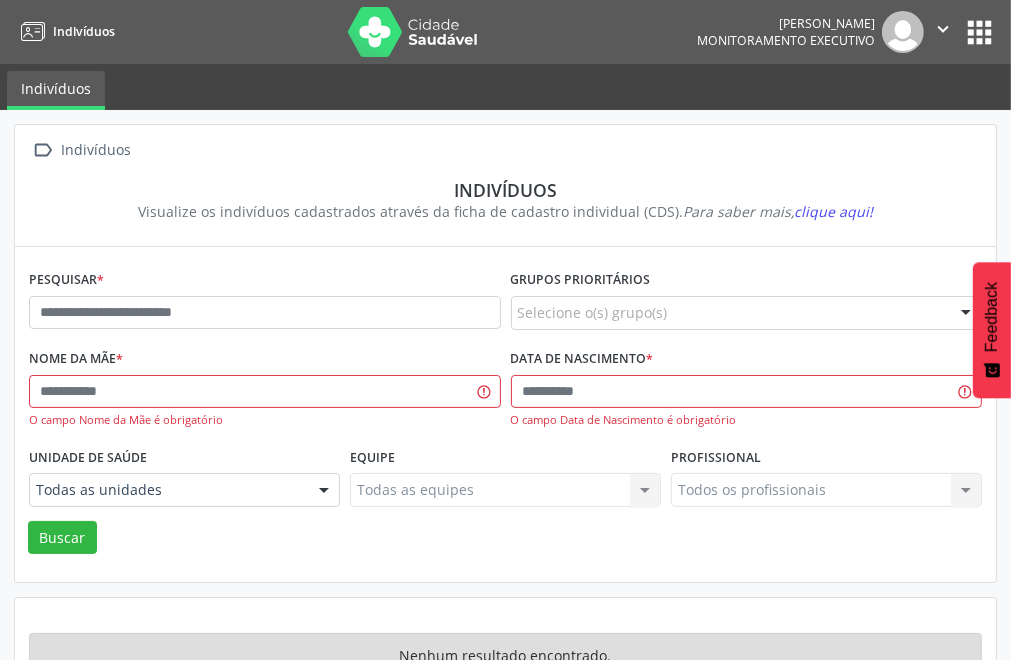 click on "Pesquisar
*
Grupos prioritários
Selecione o(s) grupo(s)
Acamado   Criança   Câncer   Diabetes   Gestante   Hanseníase   Hipertenso   Idoso   Tuberculose
Nenhum resultado encontrado para: "   "
Não há nenhuma opção para ser exibida.
Nome da mãe
*
O campo Nome da Mãe é obrigatório
Data de nascimento
*
O campo Data de Nascimento é obrigatório
Unidade de saúde
Todas as unidades         Todas as unidades   ESF Ana Coelho Nonato   ESF Custodia Maria da Conceicao   ESF de Barra das Melancias   ESF de Extrema   ESF Isabel Gomes   ESF Jose e Maria Rodrigues de Macedo   ESF Jose Ramos   ESF Maria da Silva Pereira   ESF Maria Dilurdes da Silva   ESF Rosalia Cavalcanti Gomes
Nenhum resultado encontrado para: "   "
Não há nenhuma opção para ser exibida.
Equipe" at bounding box center (505, 414) 